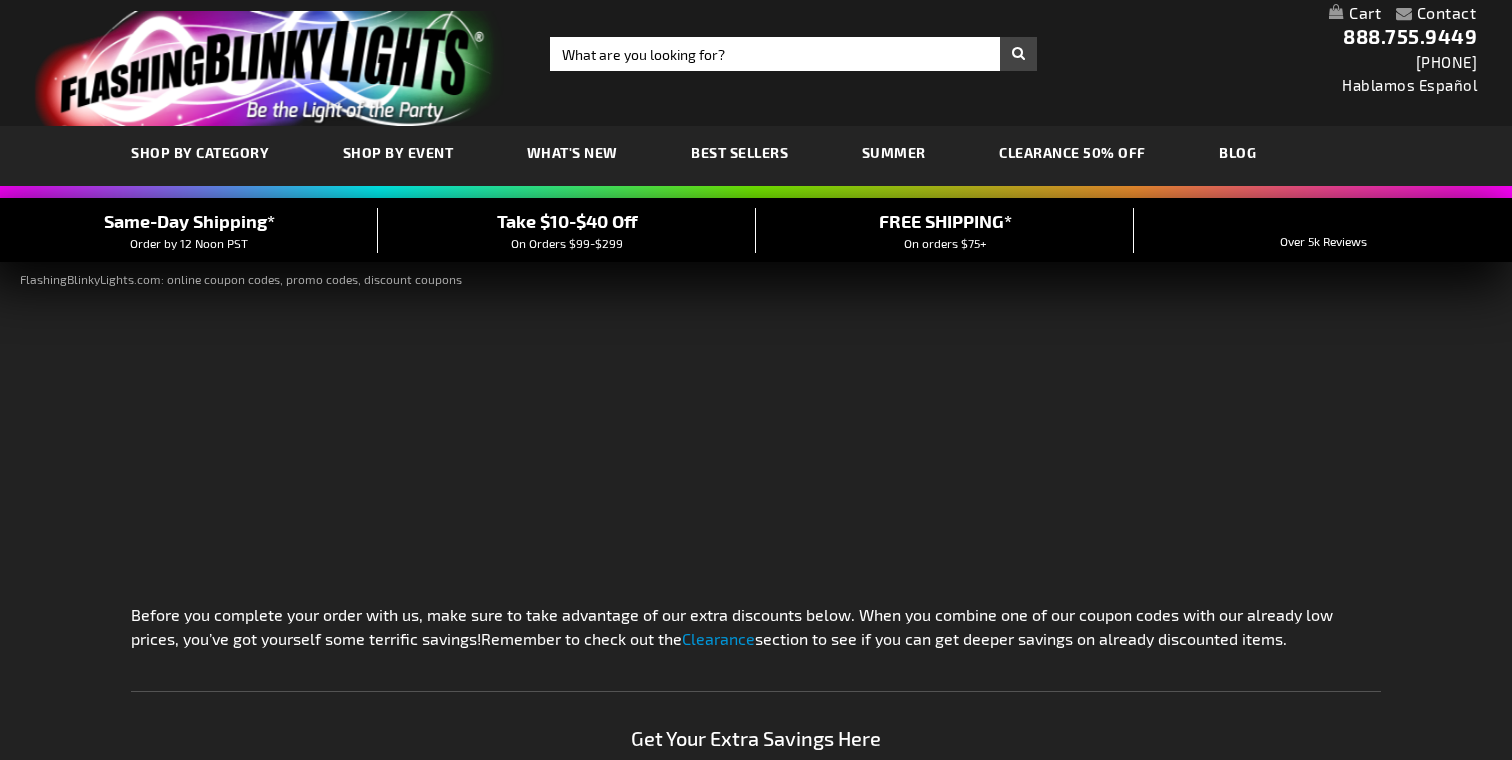 scroll, scrollTop: 0, scrollLeft: 0, axis: both 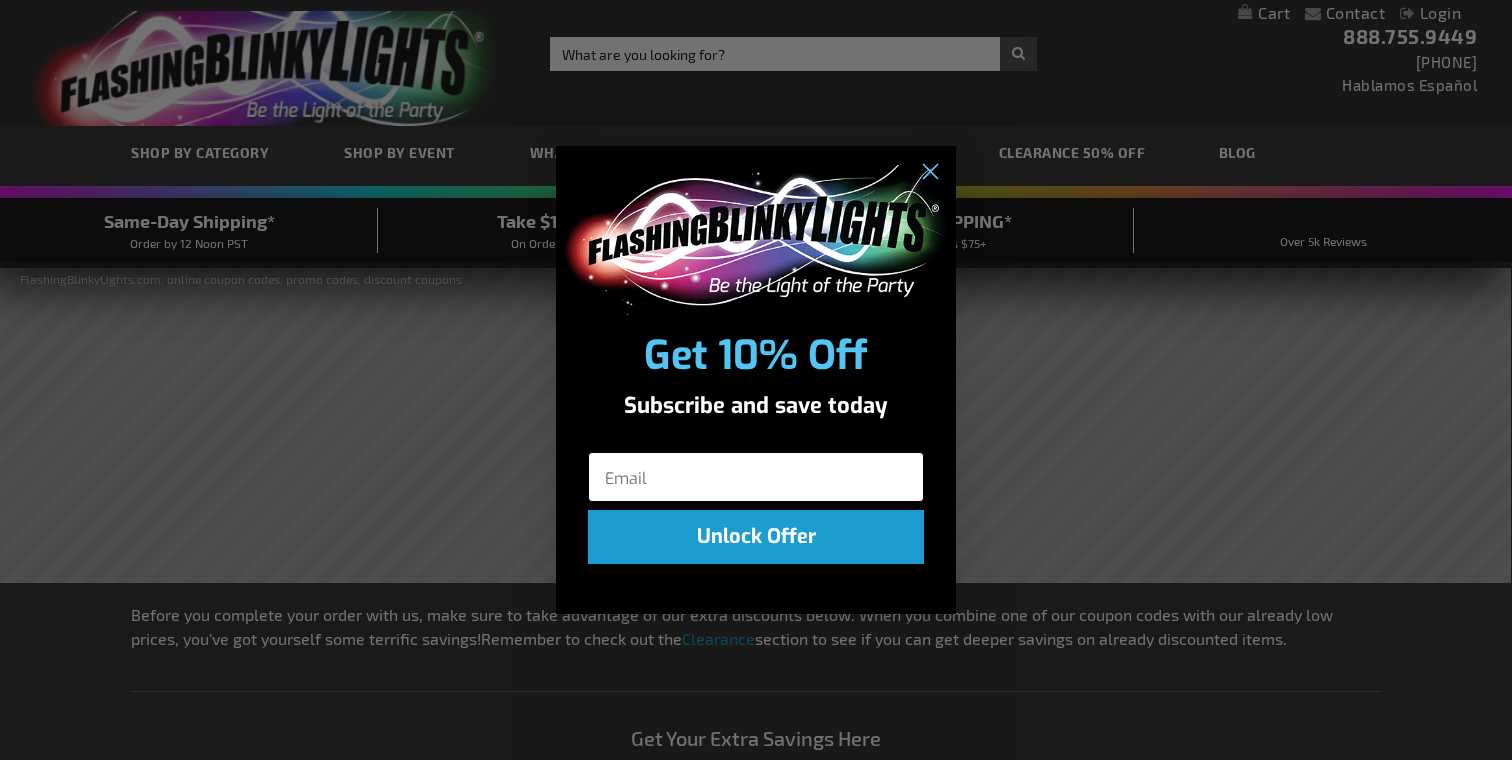 click at bounding box center (756, 477) 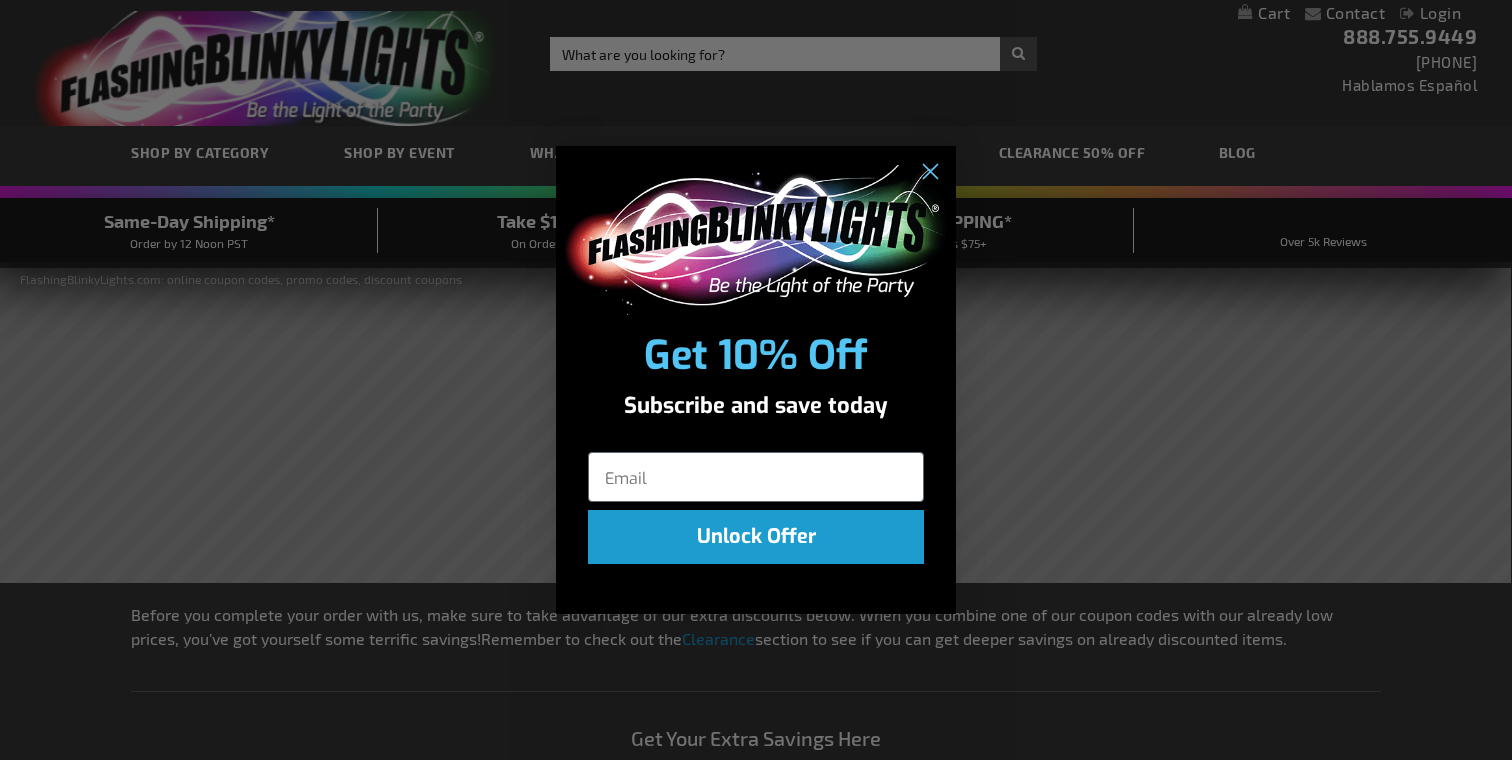 type on "[EMAIL]" 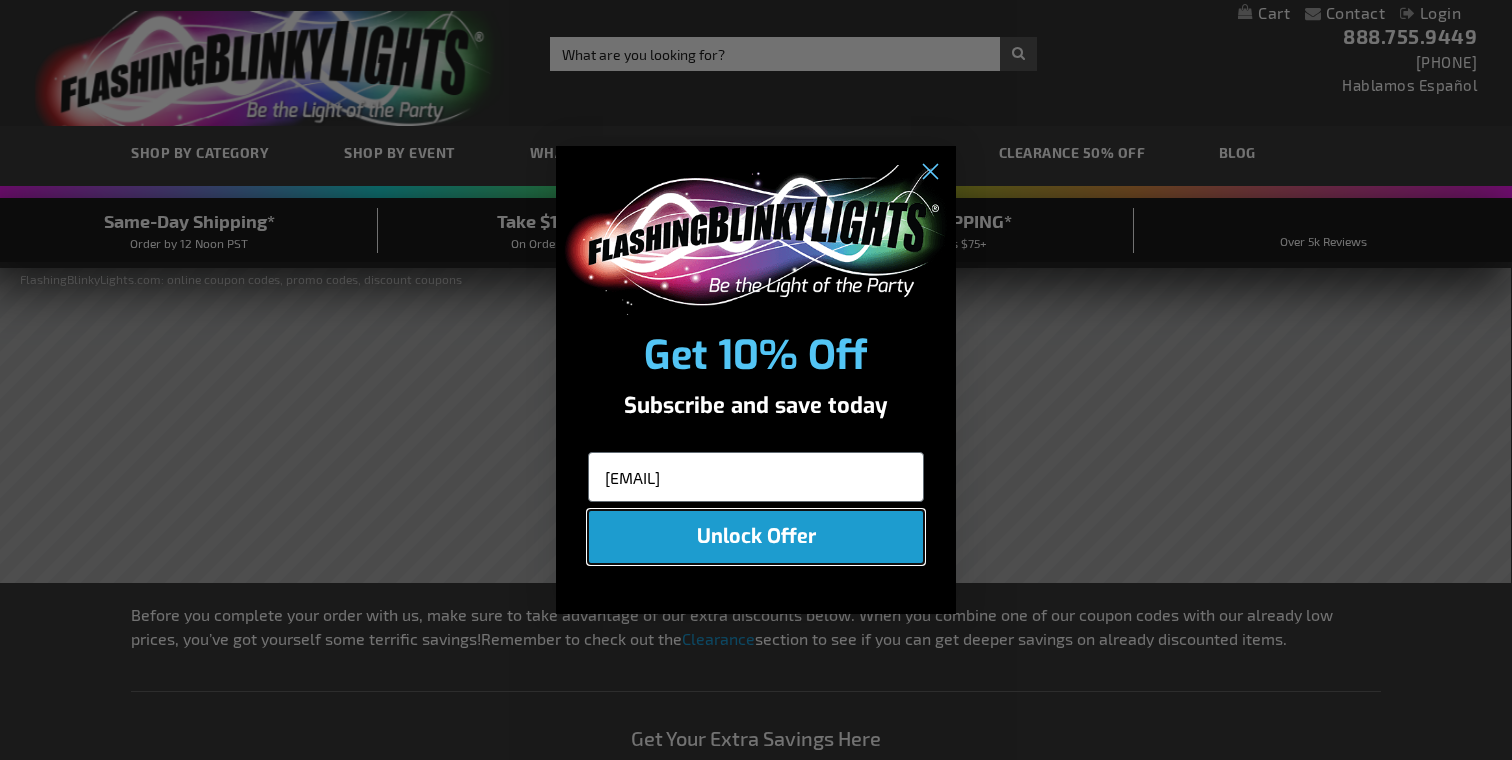 click on "Unlock Offer" at bounding box center (756, 537) 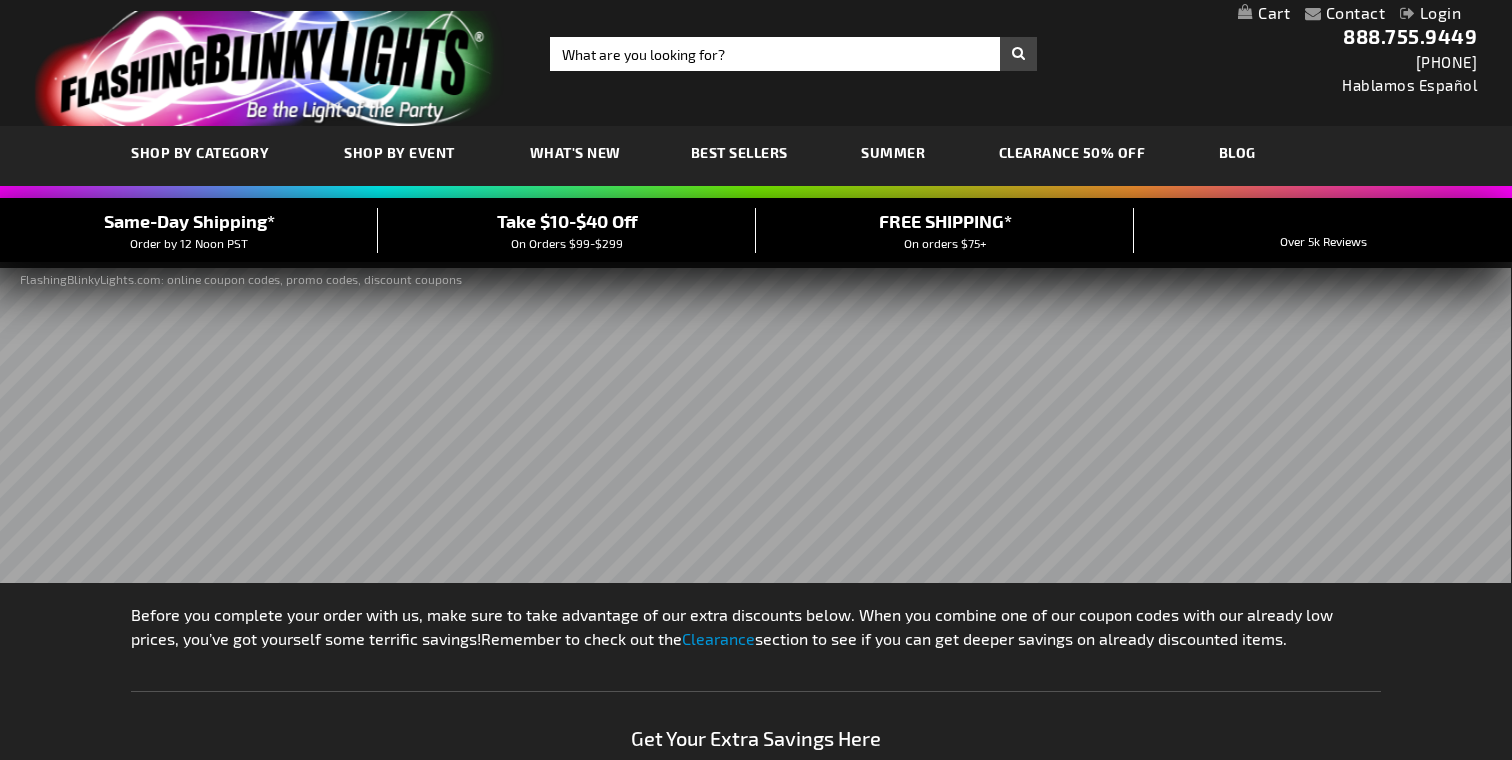 drag, startPoint x: 957, startPoint y: 62, endPoint x: 955, endPoint y: 350, distance: 288.00696 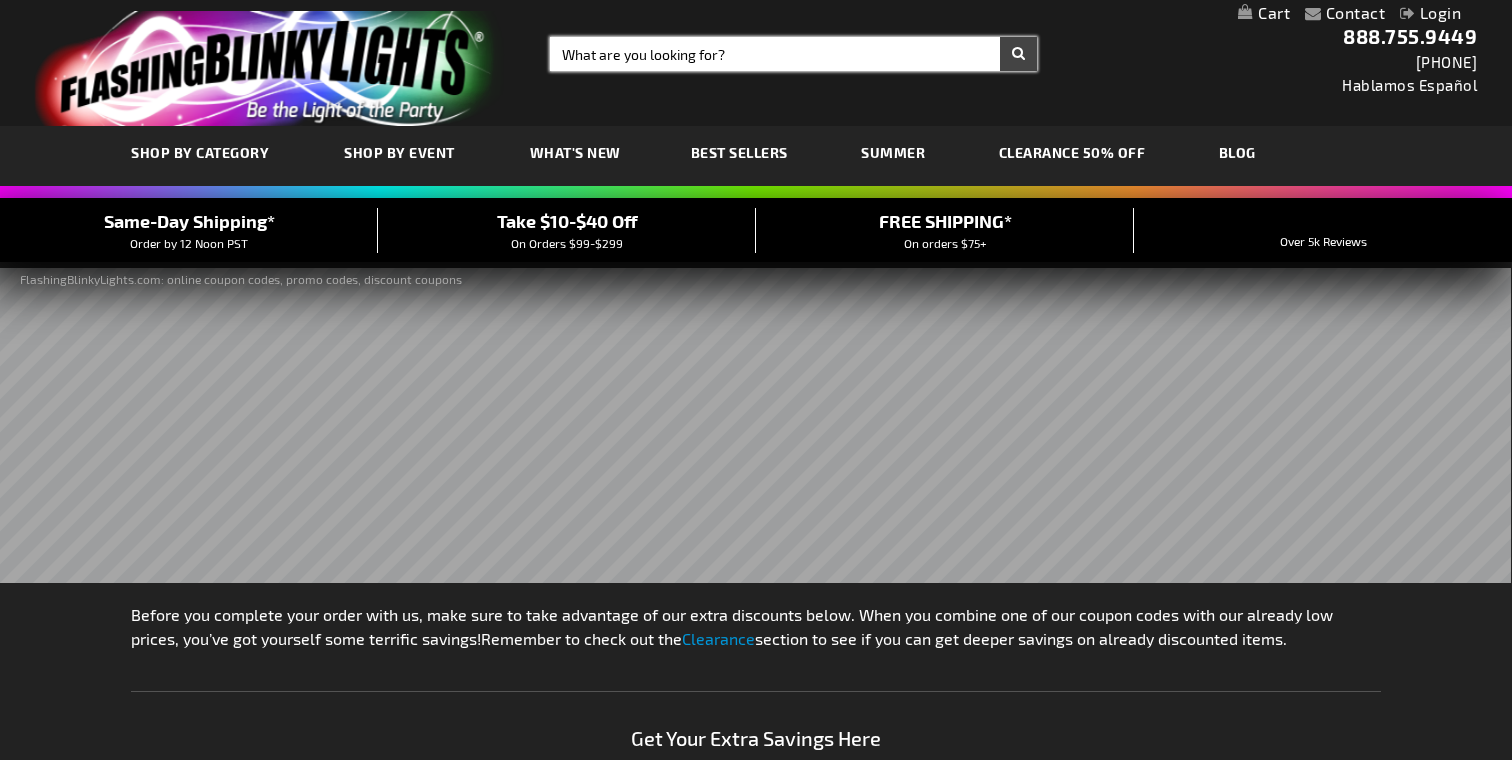 click on "Search" at bounding box center (793, 54) 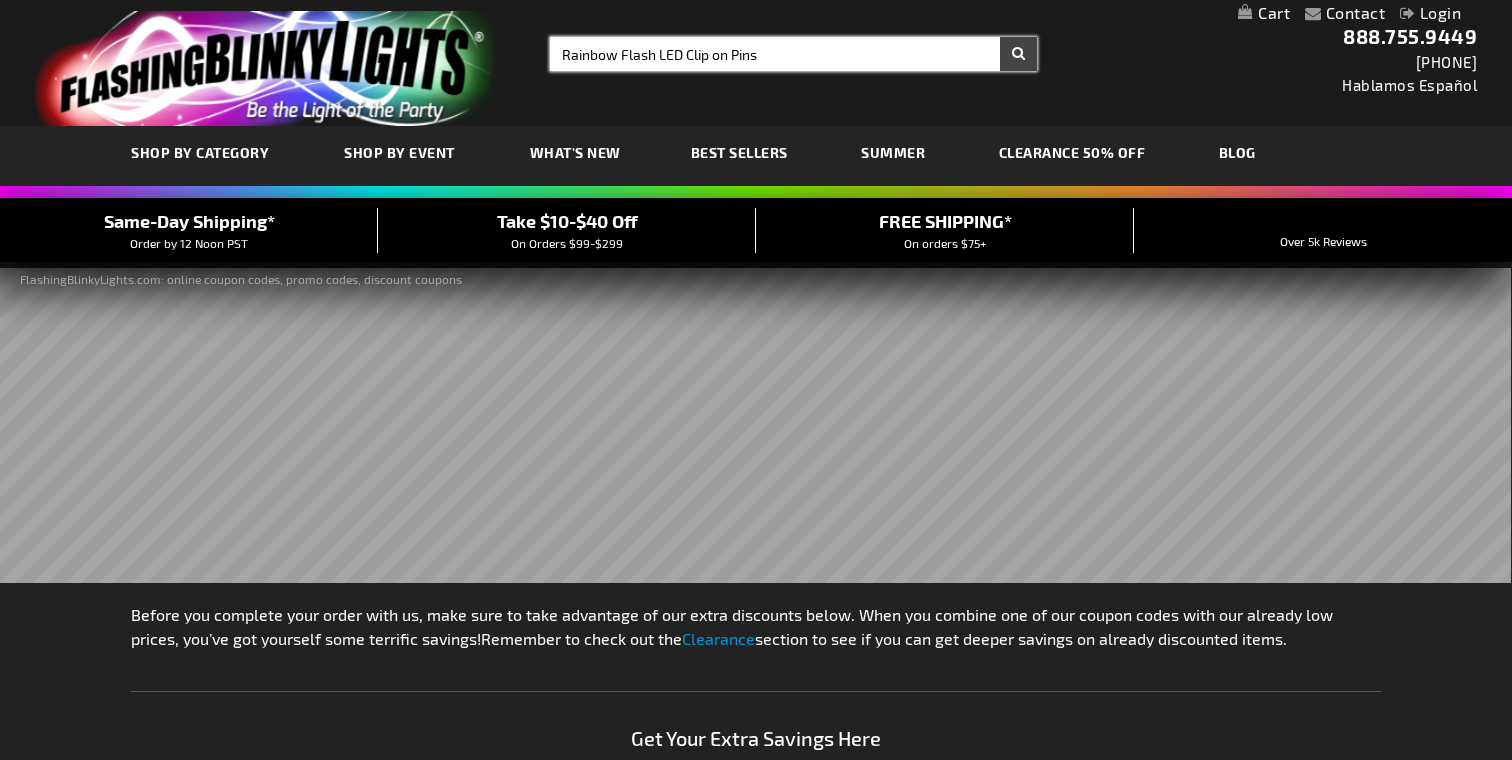 type on "Rainbow Flash LED Clip on Pins" 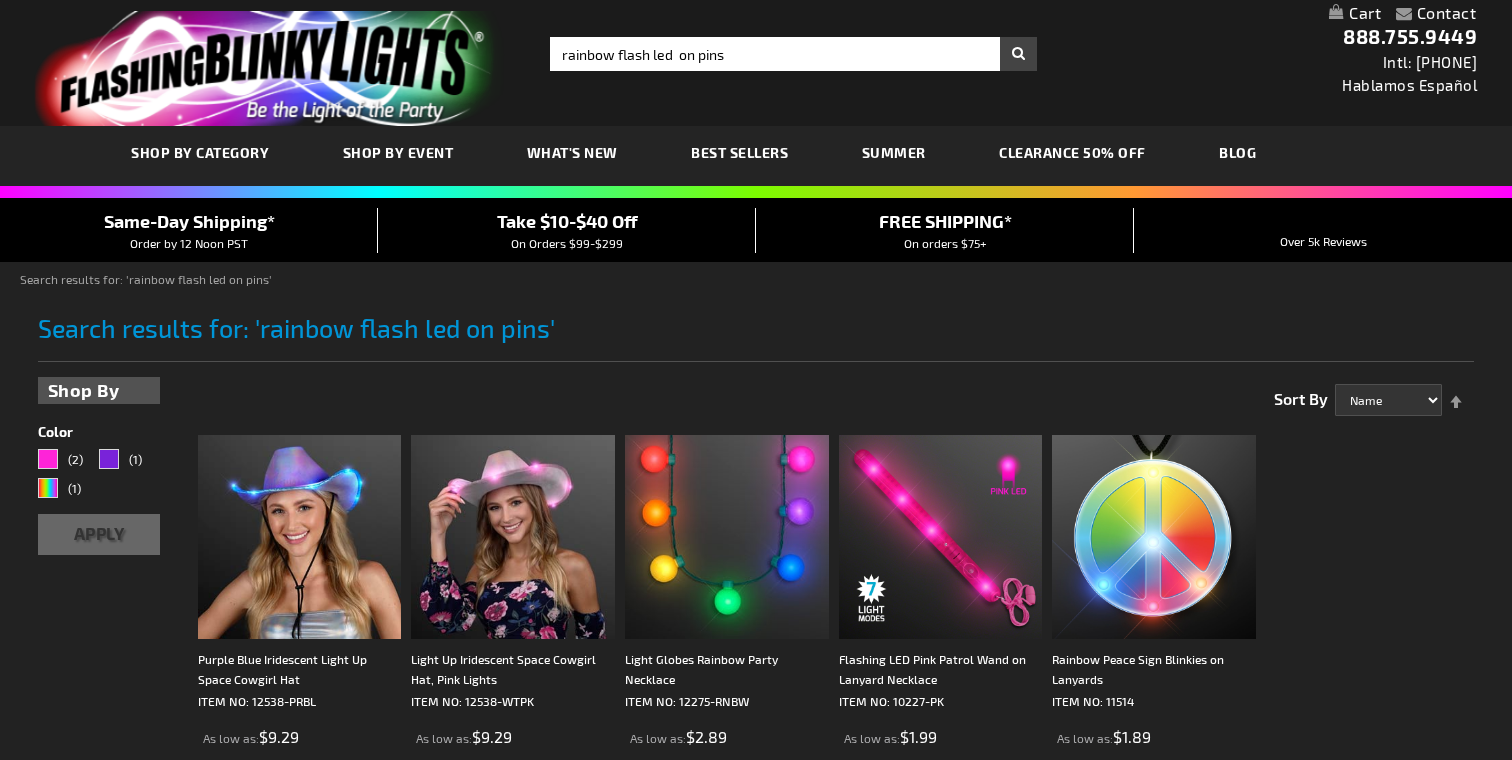 scroll, scrollTop: 0, scrollLeft: 0, axis: both 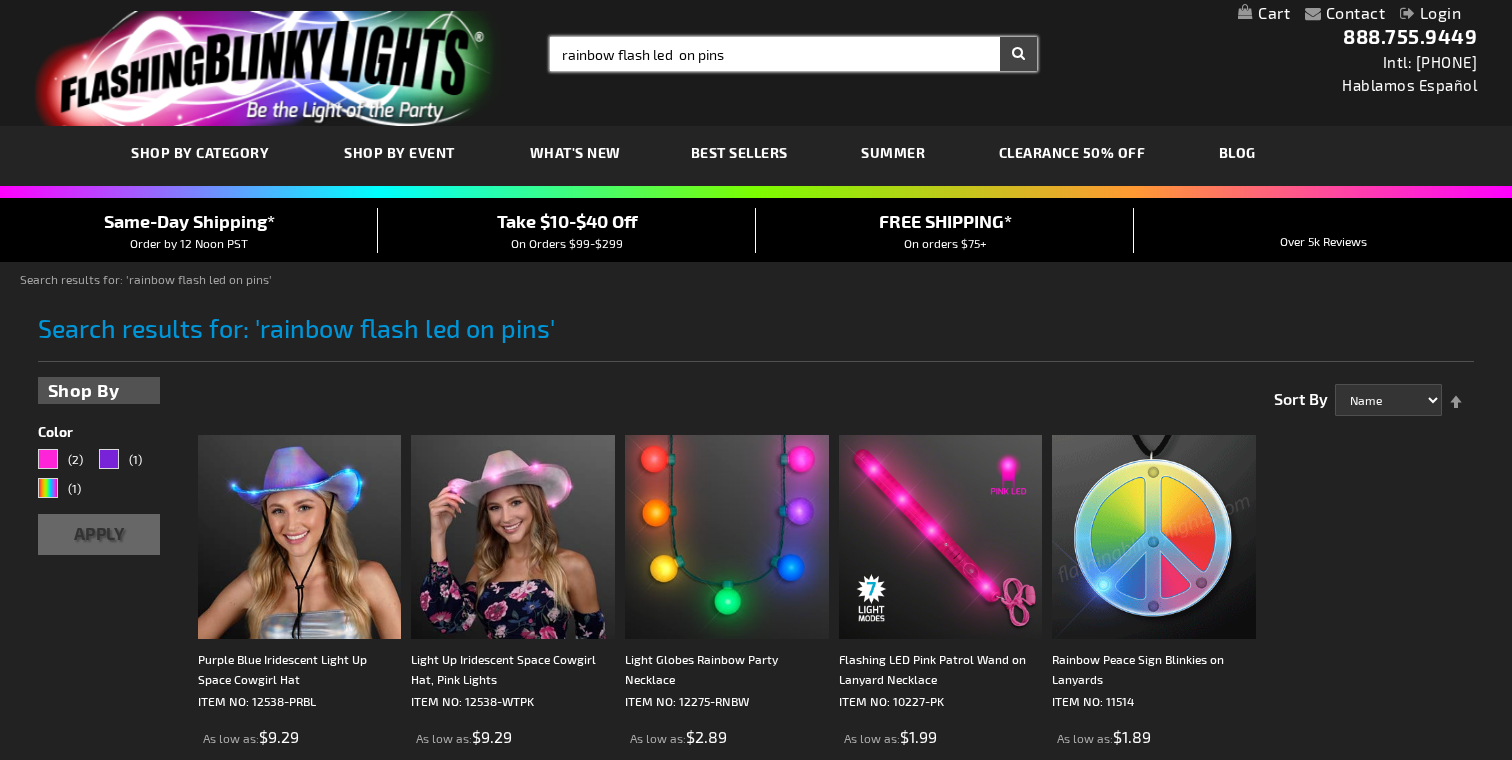 drag, startPoint x: 723, startPoint y: 55, endPoint x: 608, endPoint y: 79, distance: 117.47766 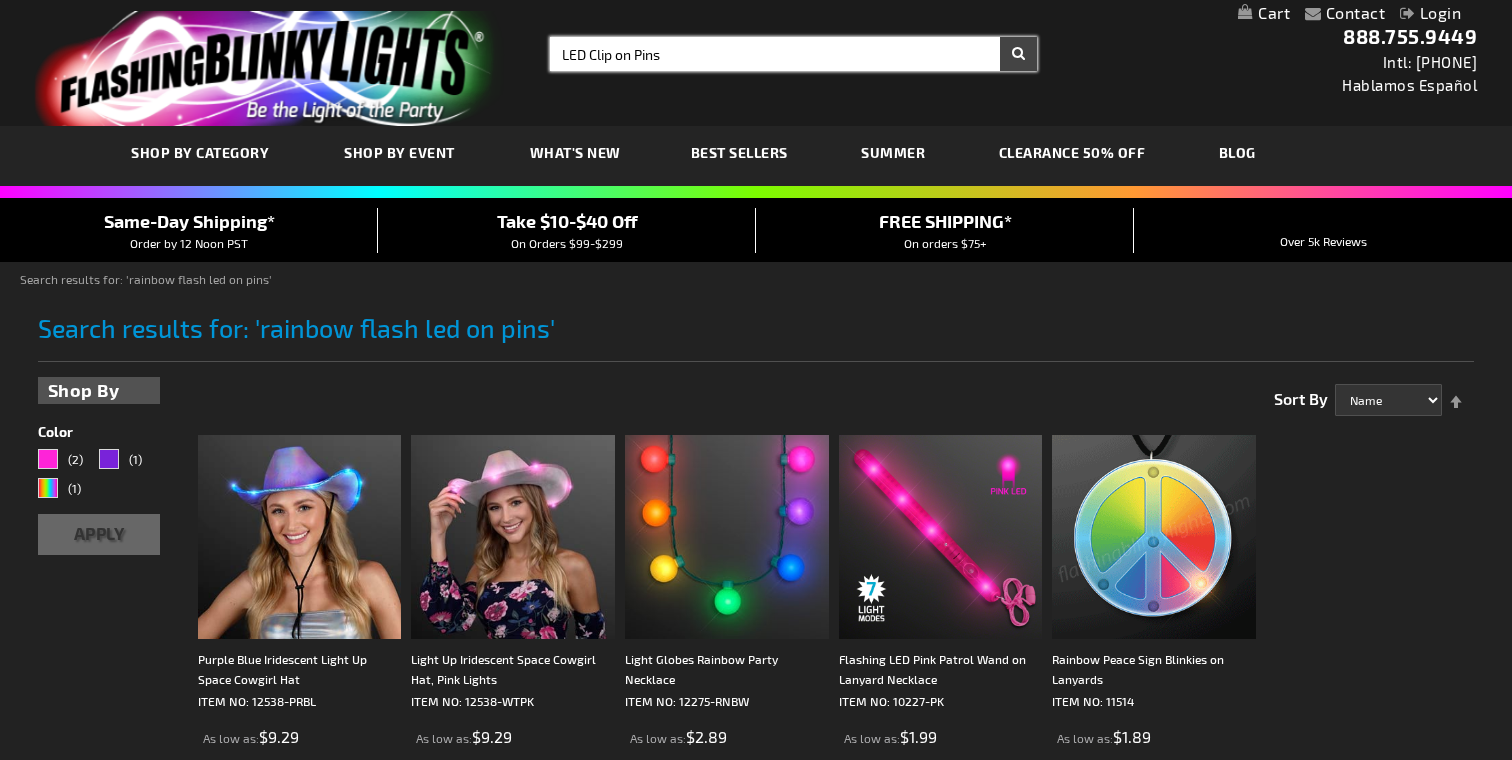 type on "LED Clip on Pins" 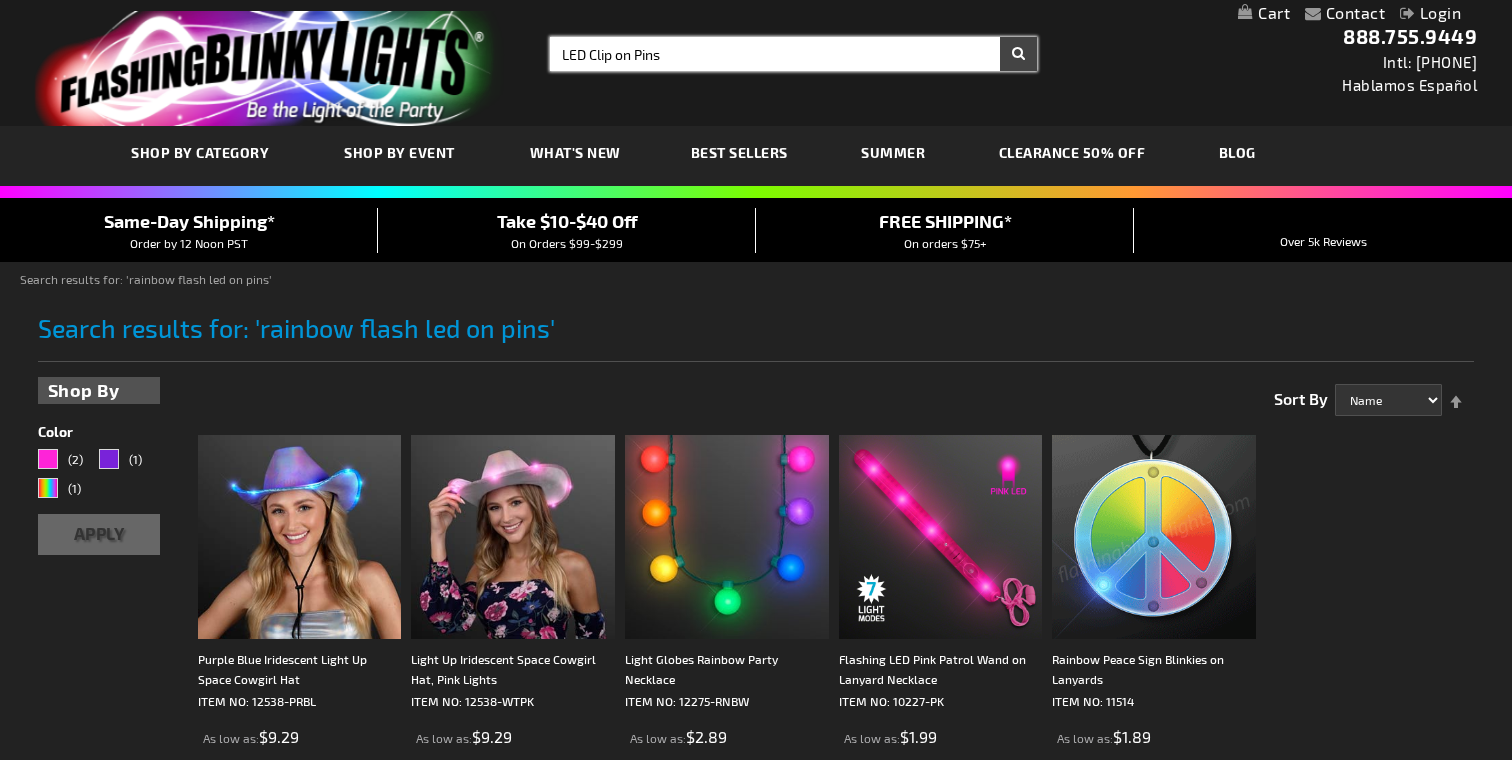 click on "Search" at bounding box center (1018, 54) 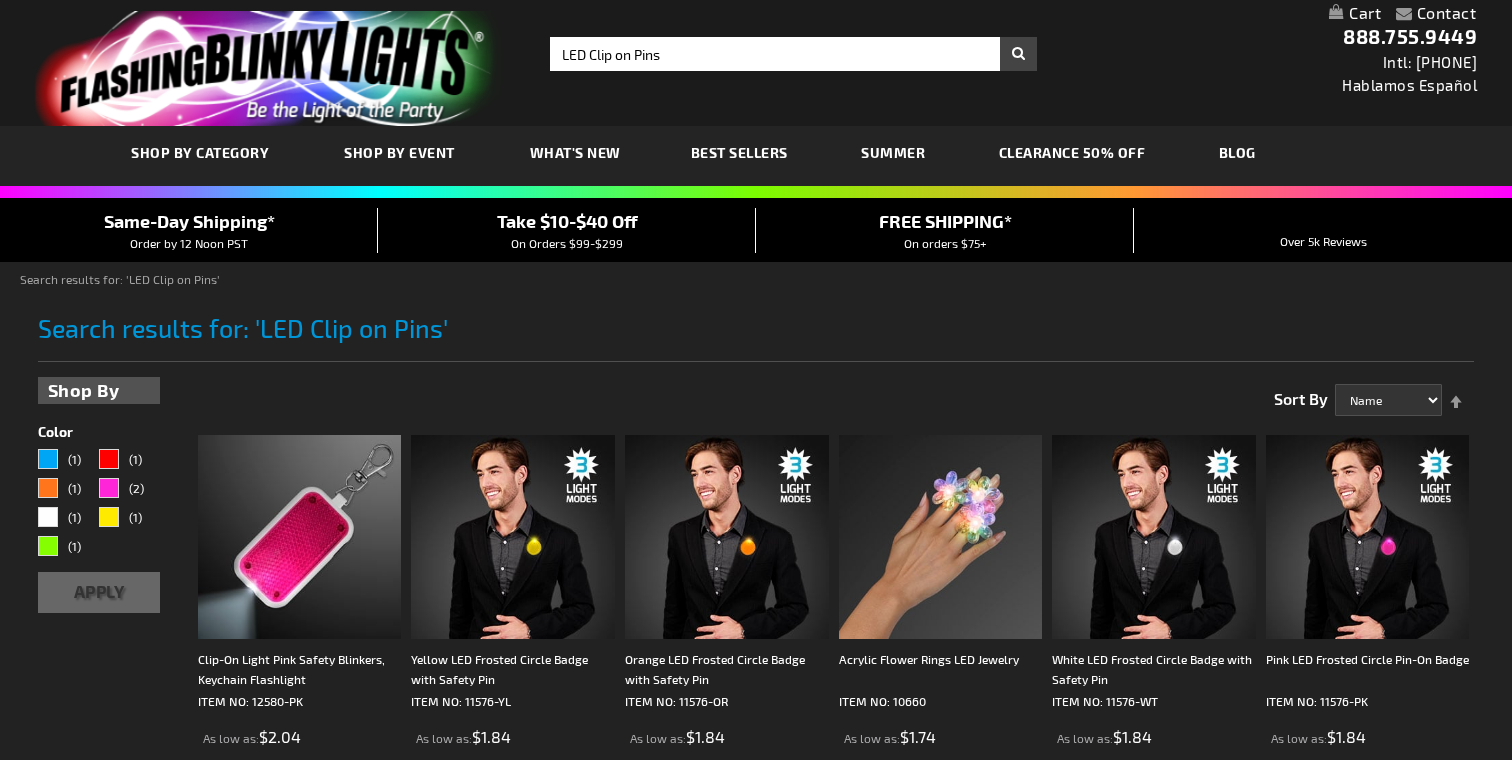 scroll, scrollTop: 0, scrollLeft: 0, axis: both 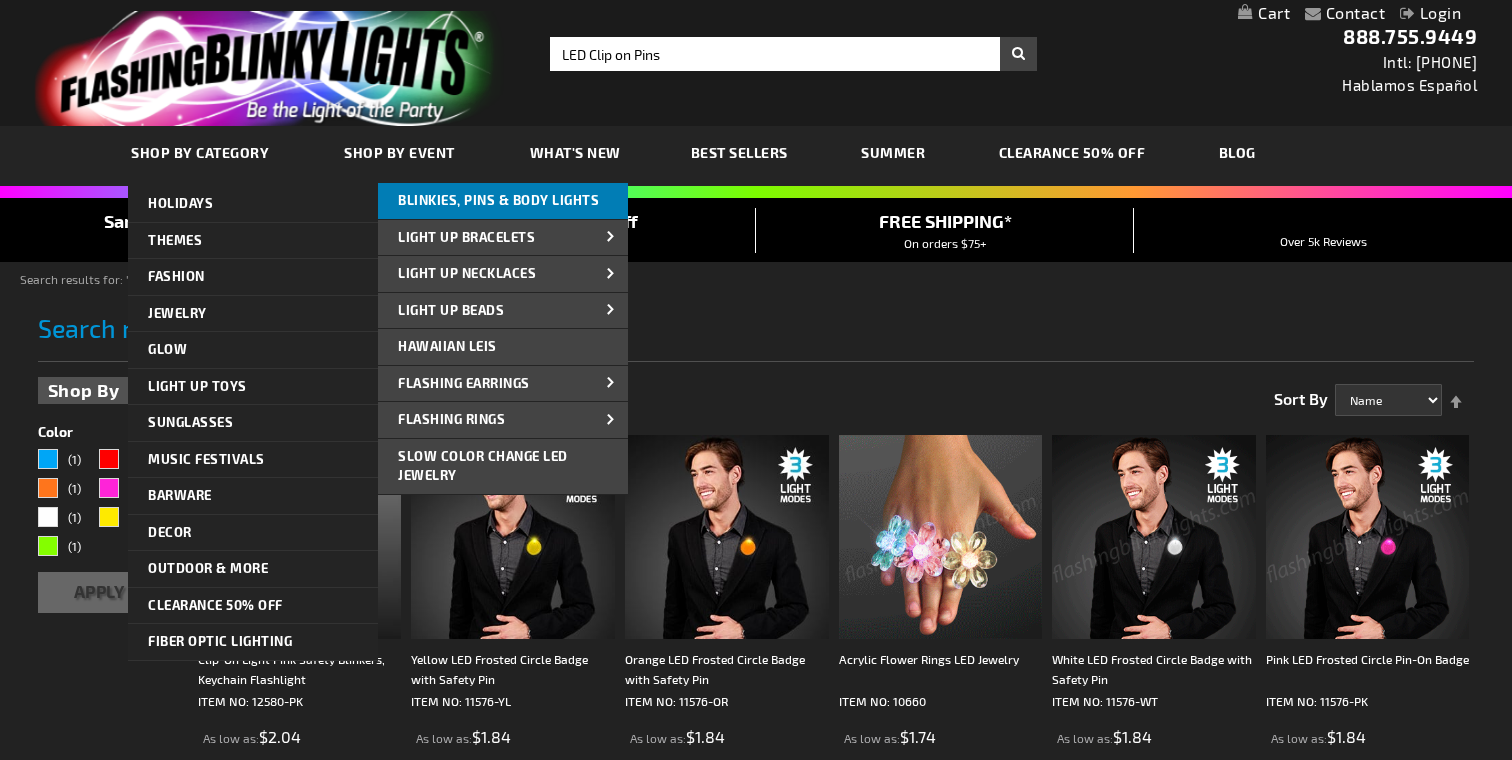 click on "Blinkies, Pins & Body Lights" at bounding box center (498, 200) 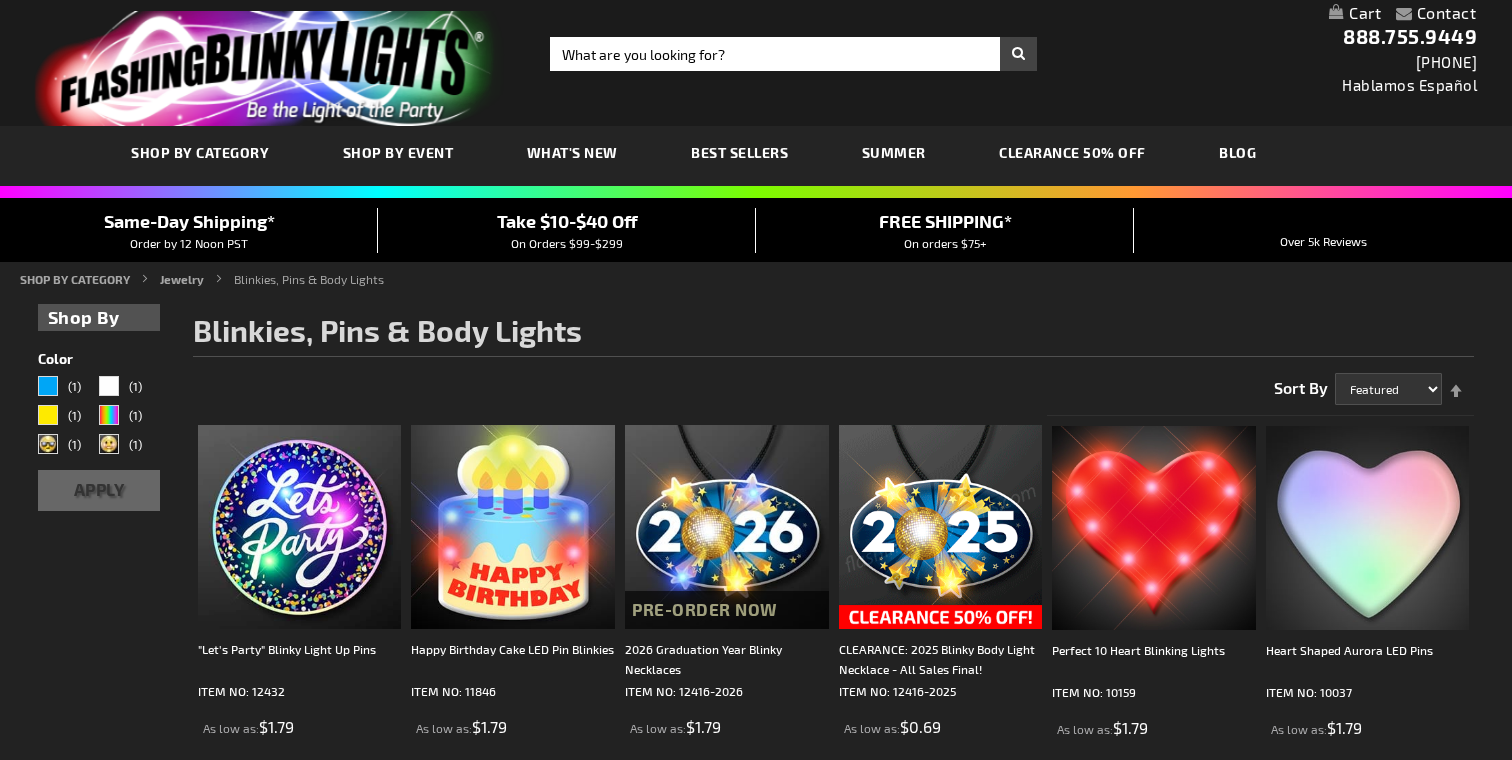 scroll, scrollTop: 0, scrollLeft: 0, axis: both 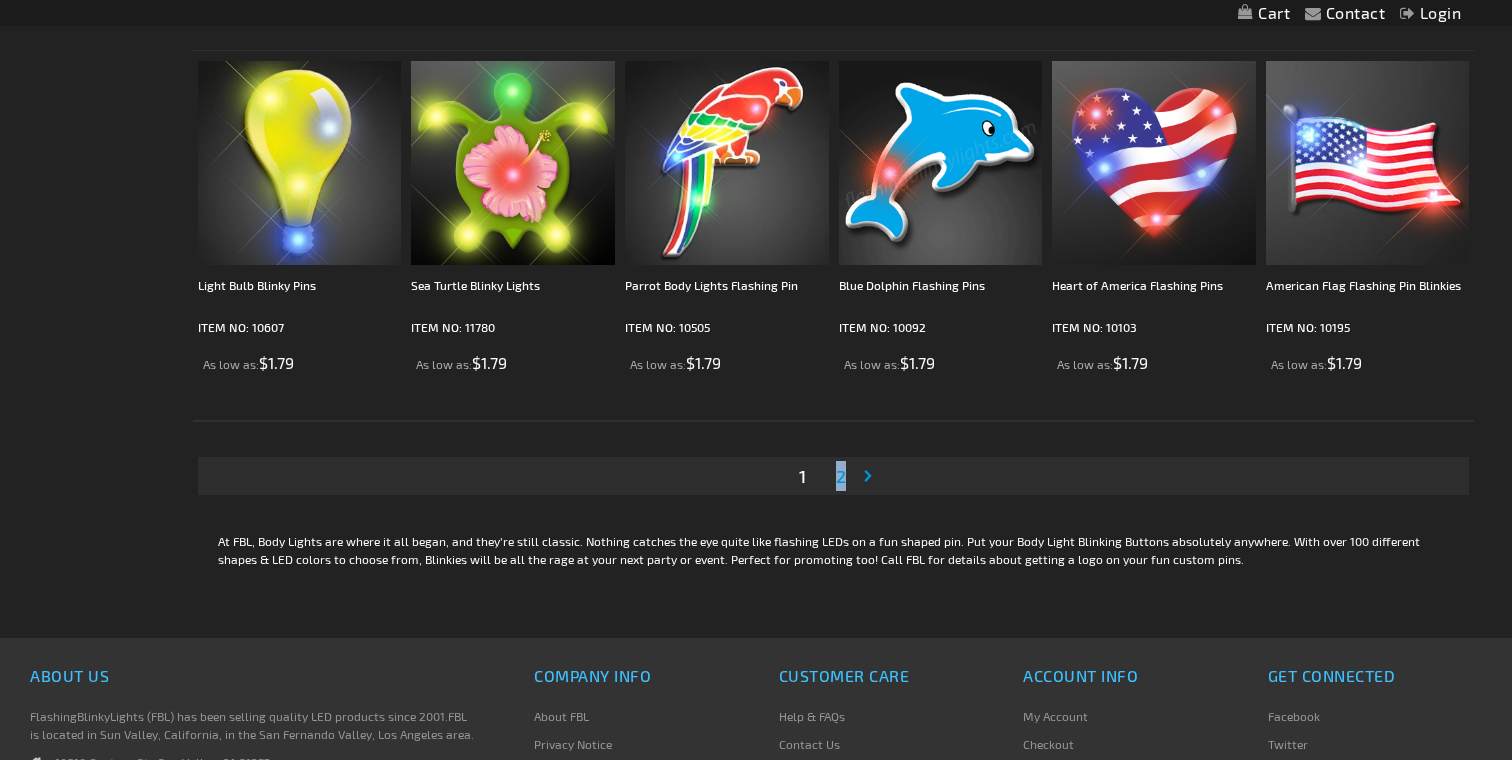 click on "Page
Next" at bounding box center [872, 476] 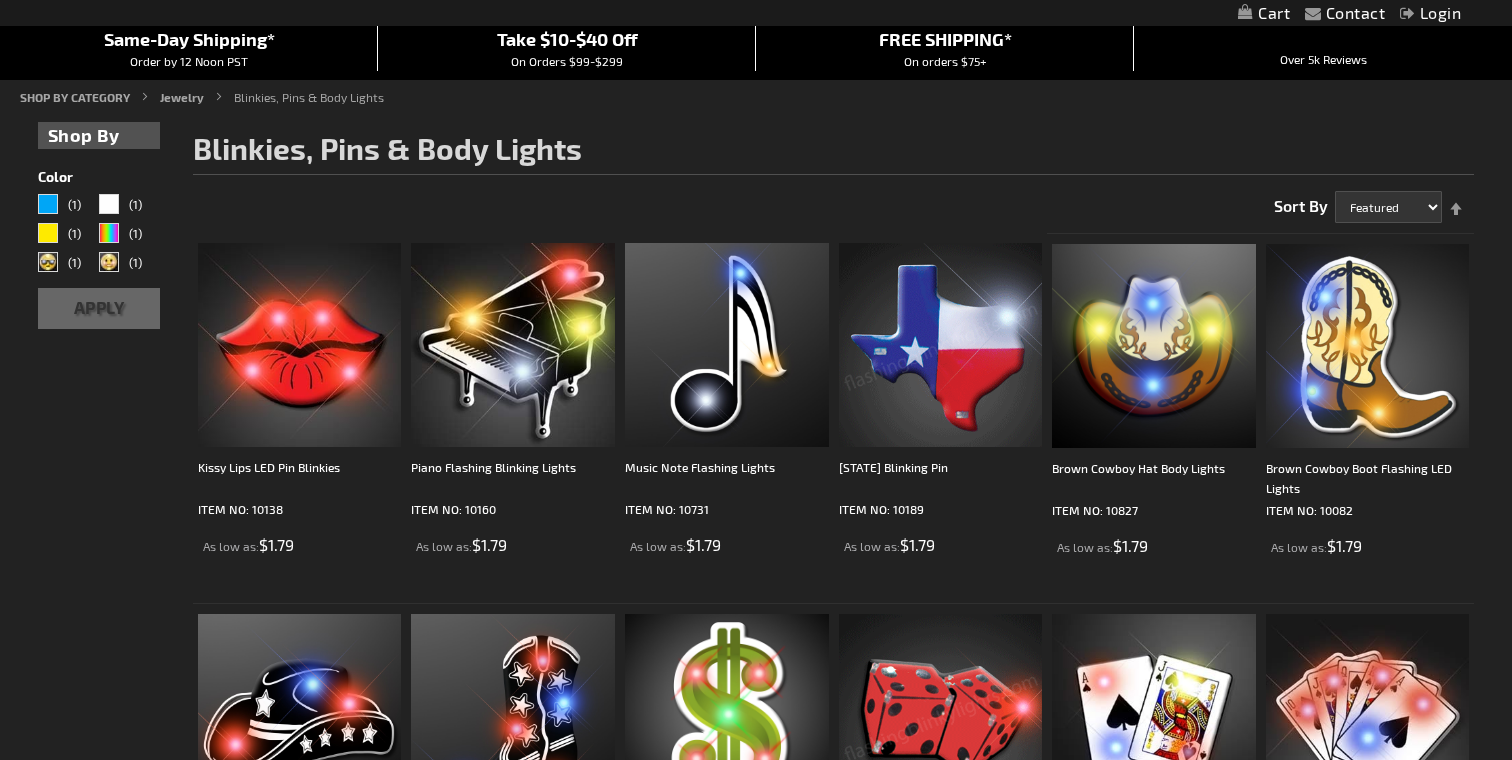 scroll, scrollTop: 0, scrollLeft: 0, axis: both 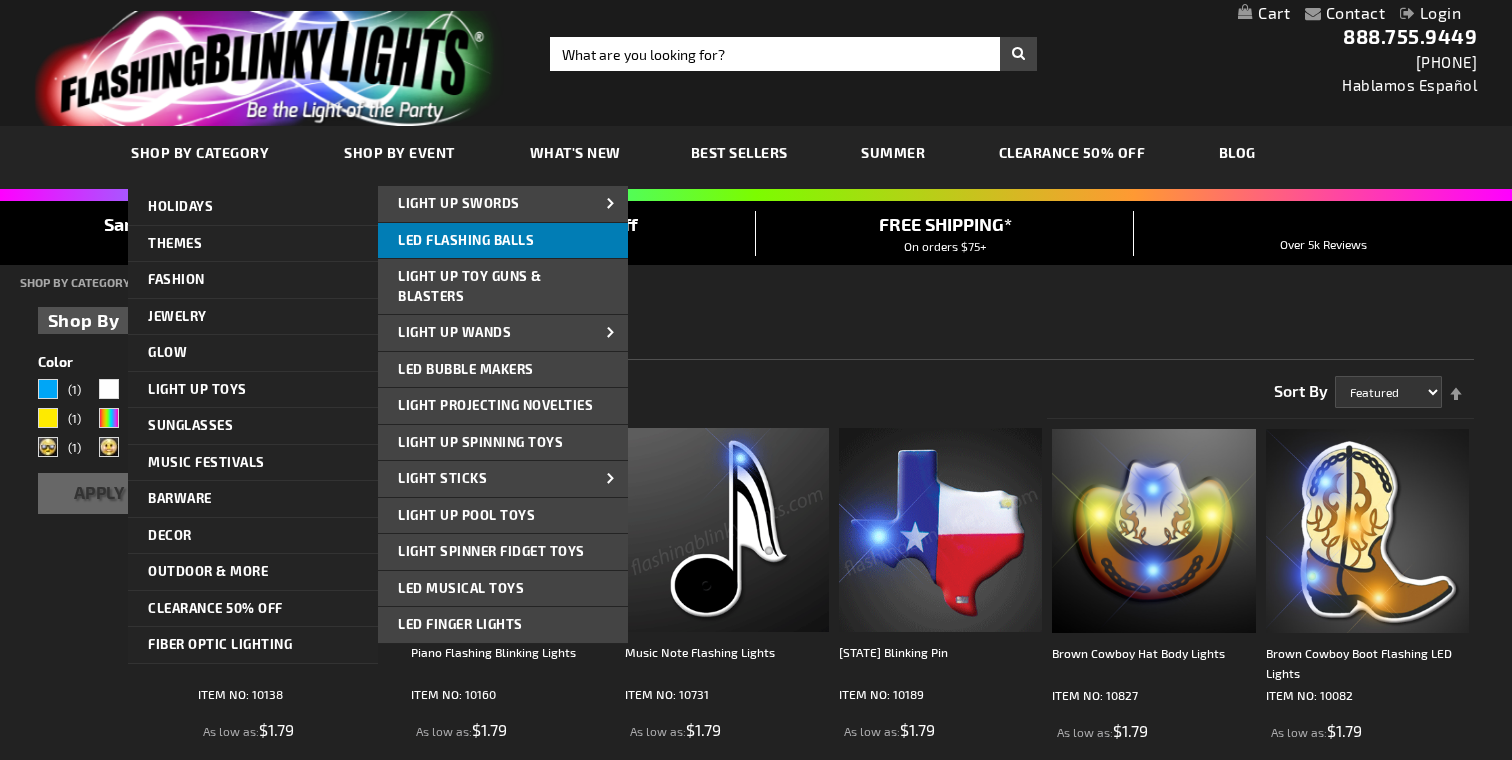 click on "LED Flashing Balls" at bounding box center [466, 240] 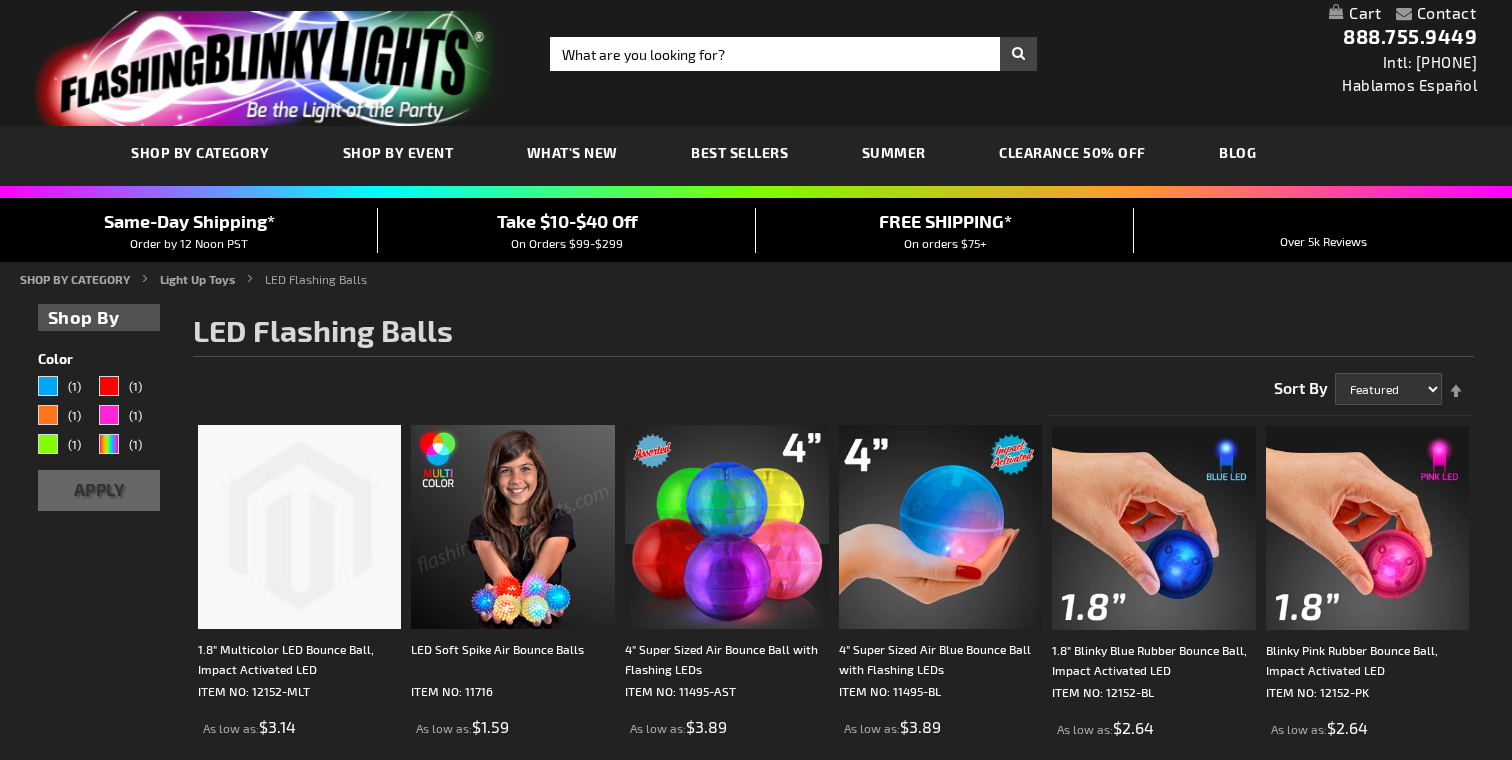 scroll, scrollTop: 0, scrollLeft: 0, axis: both 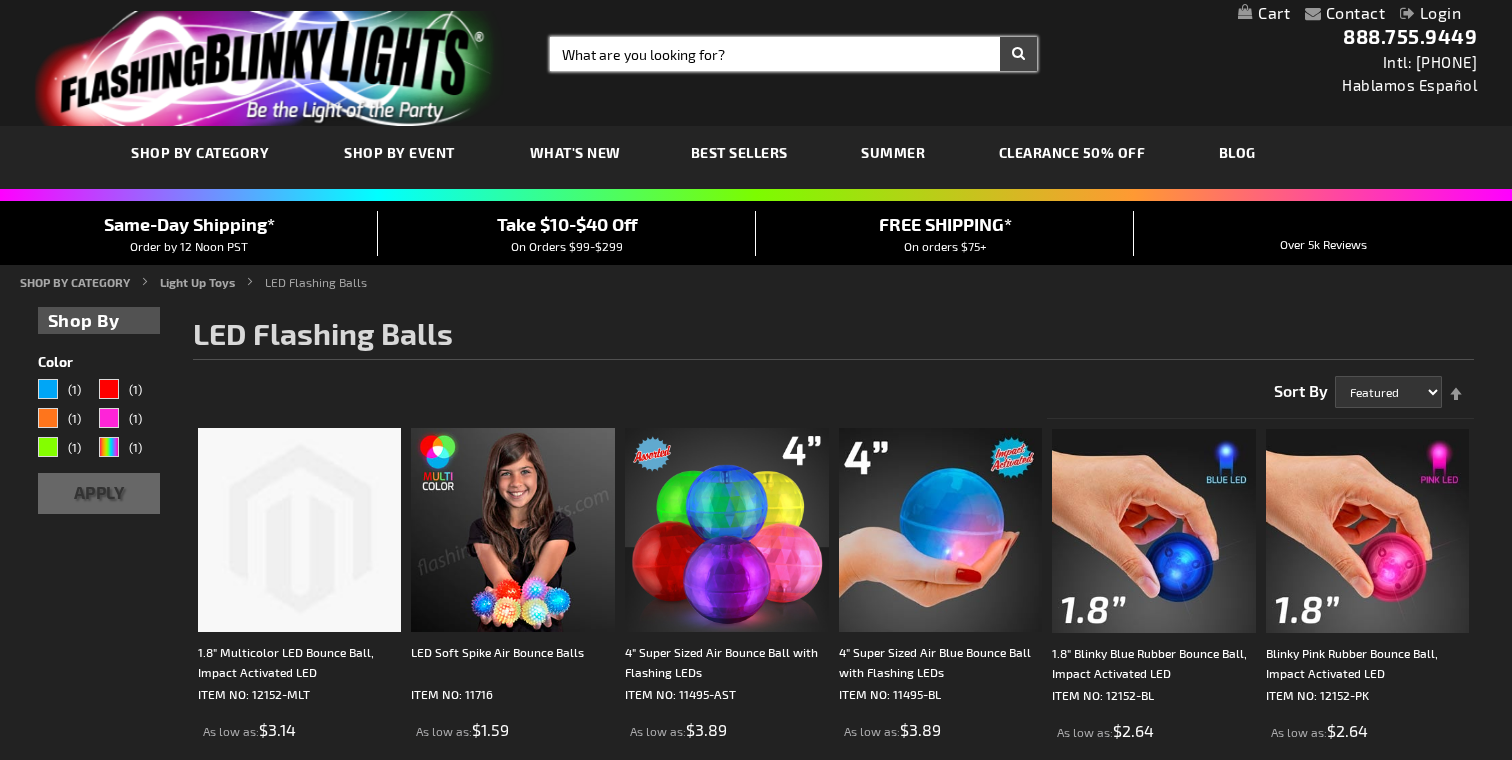 click on "Search" at bounding box center (793, 54) 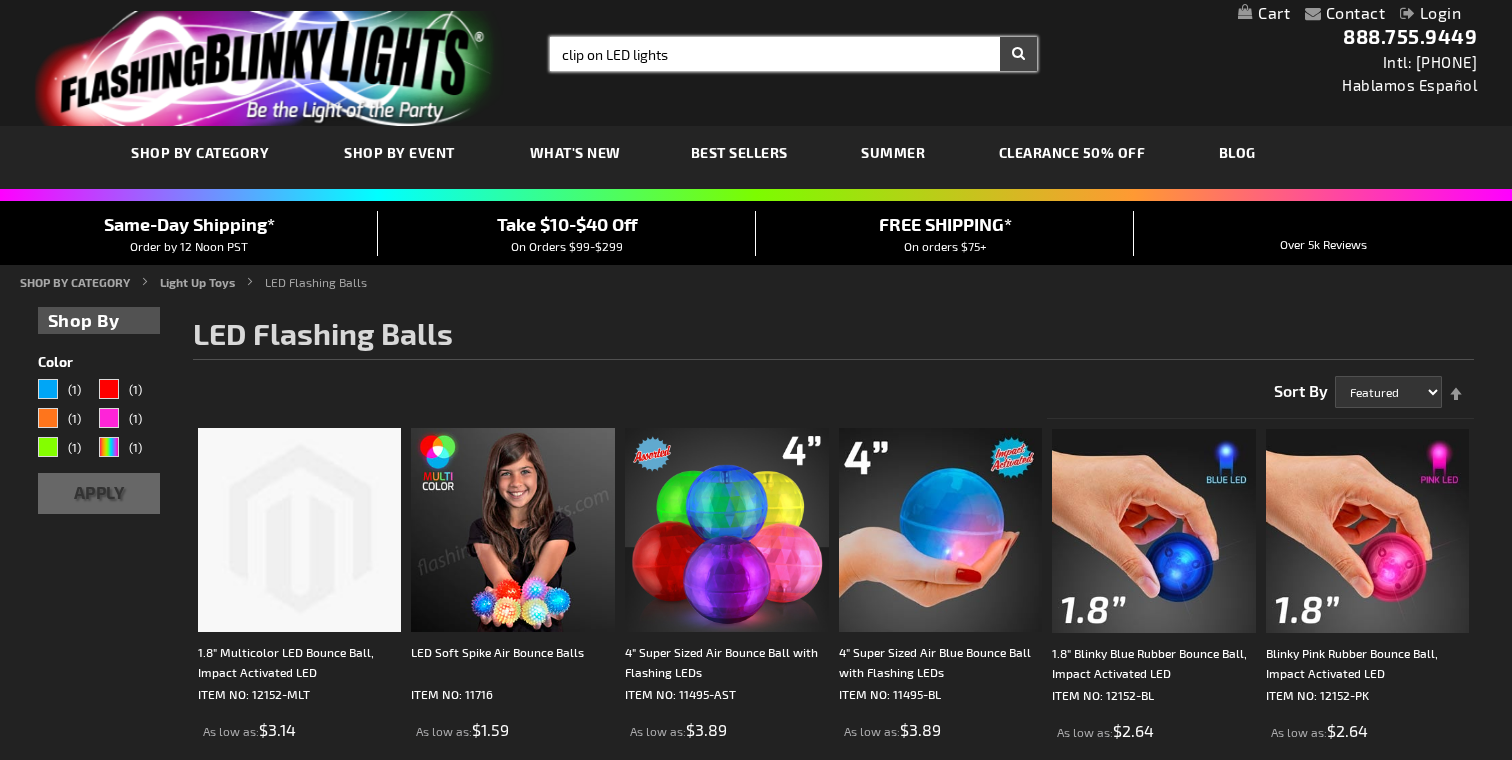 type on "clip on LED lights" 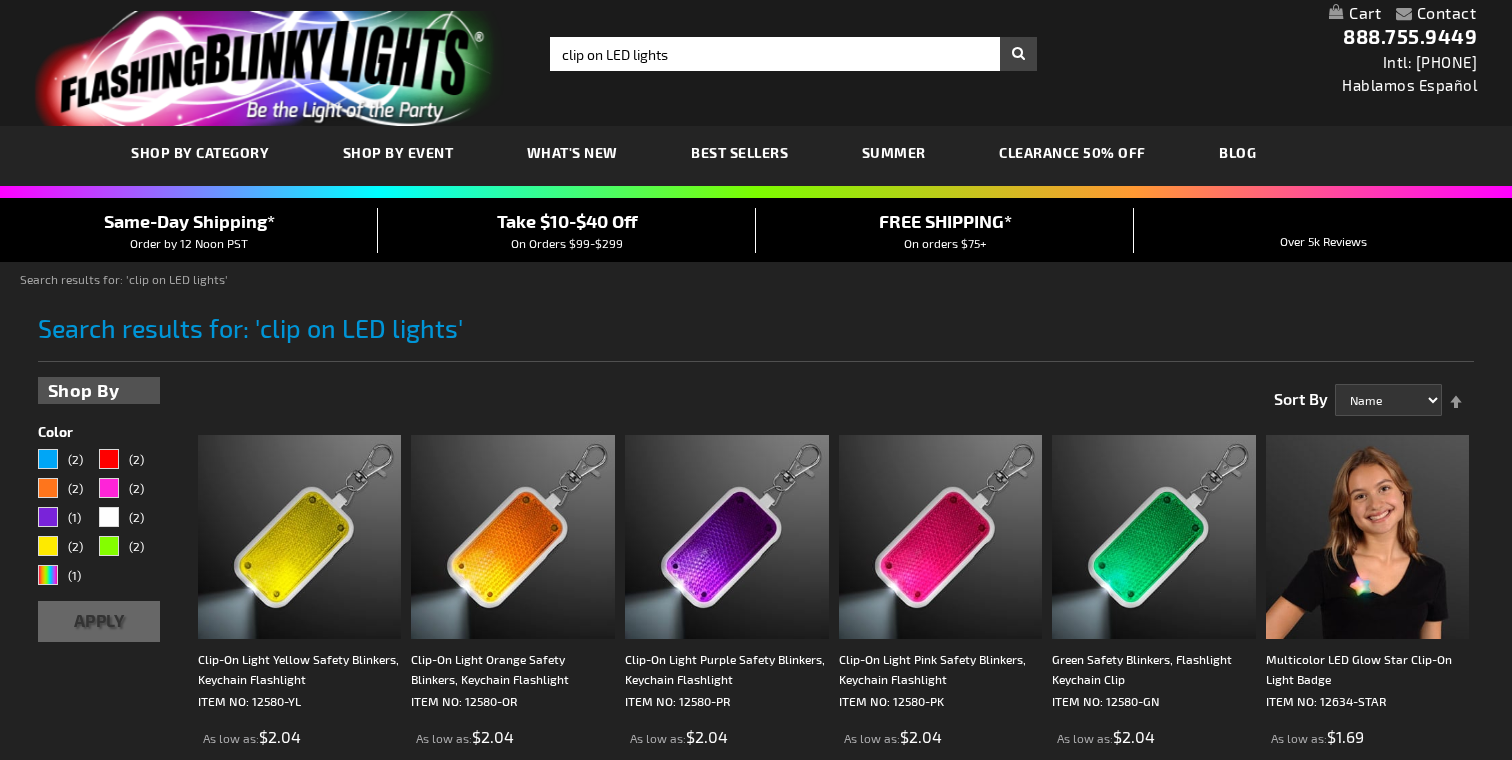 scroll, scrollTop: 0, scrollLeft: 0, axis: both 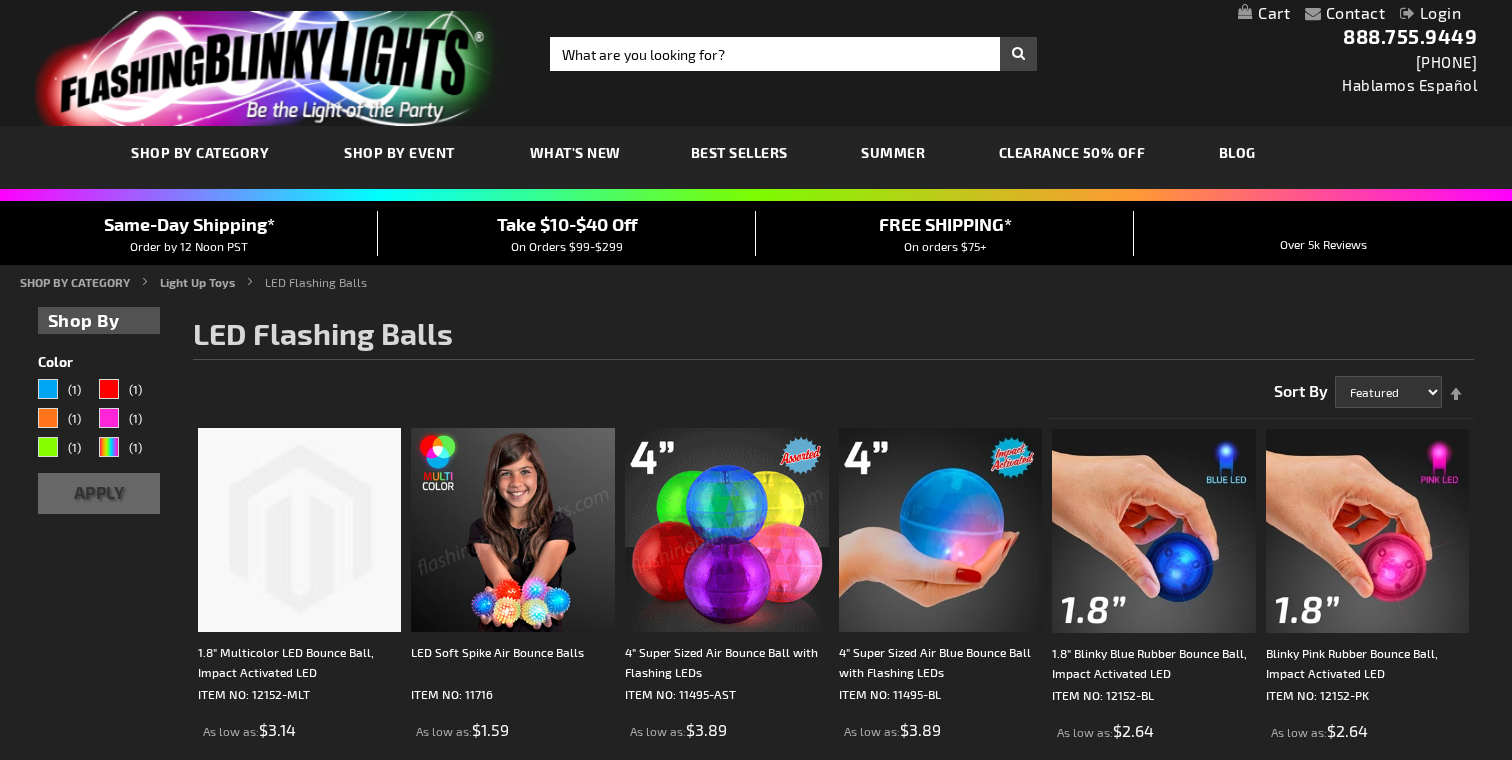 click on "Best Sellers" at bounding box center [739, 152] 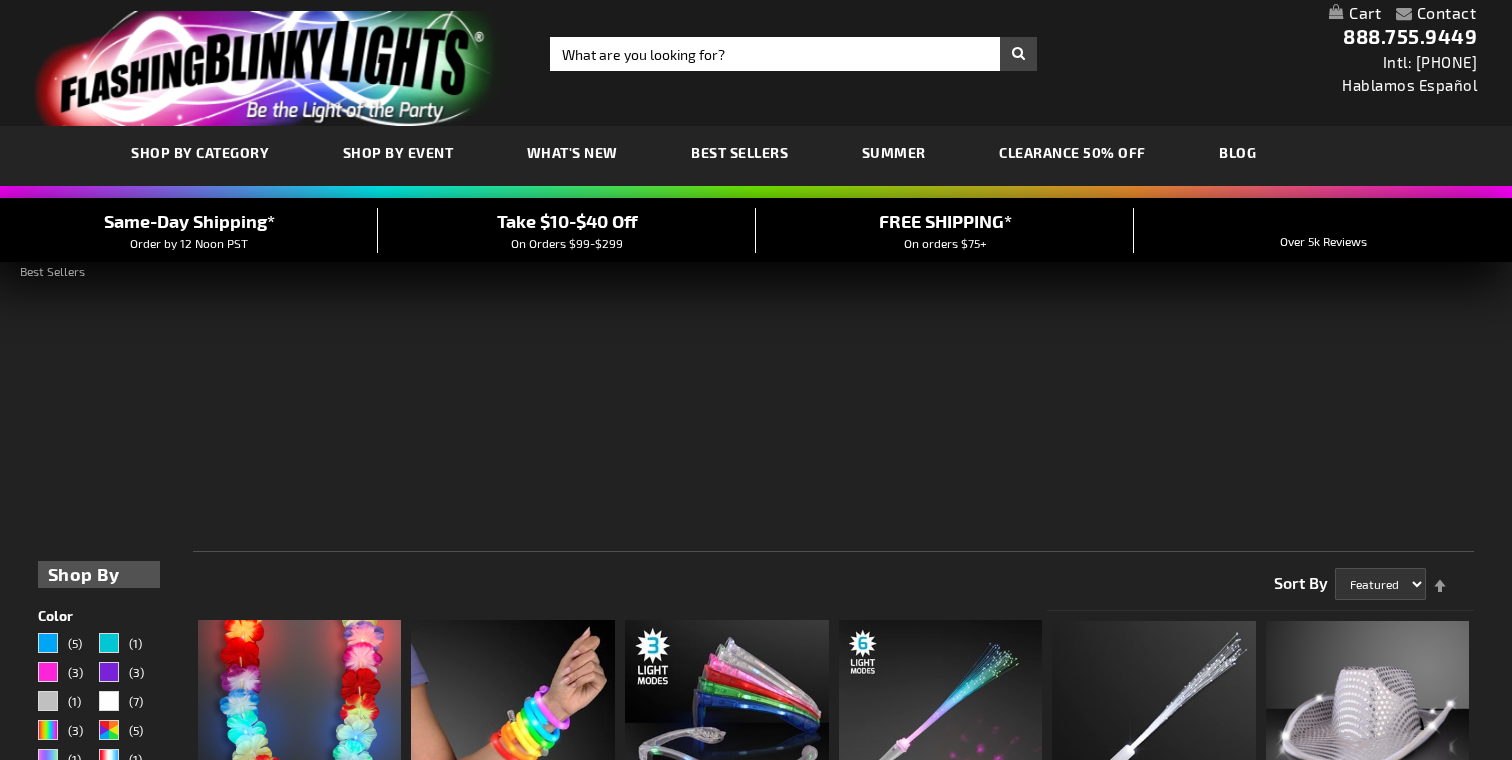 scroll, scrollTop: 0, scrollLeft: 0, axis: both 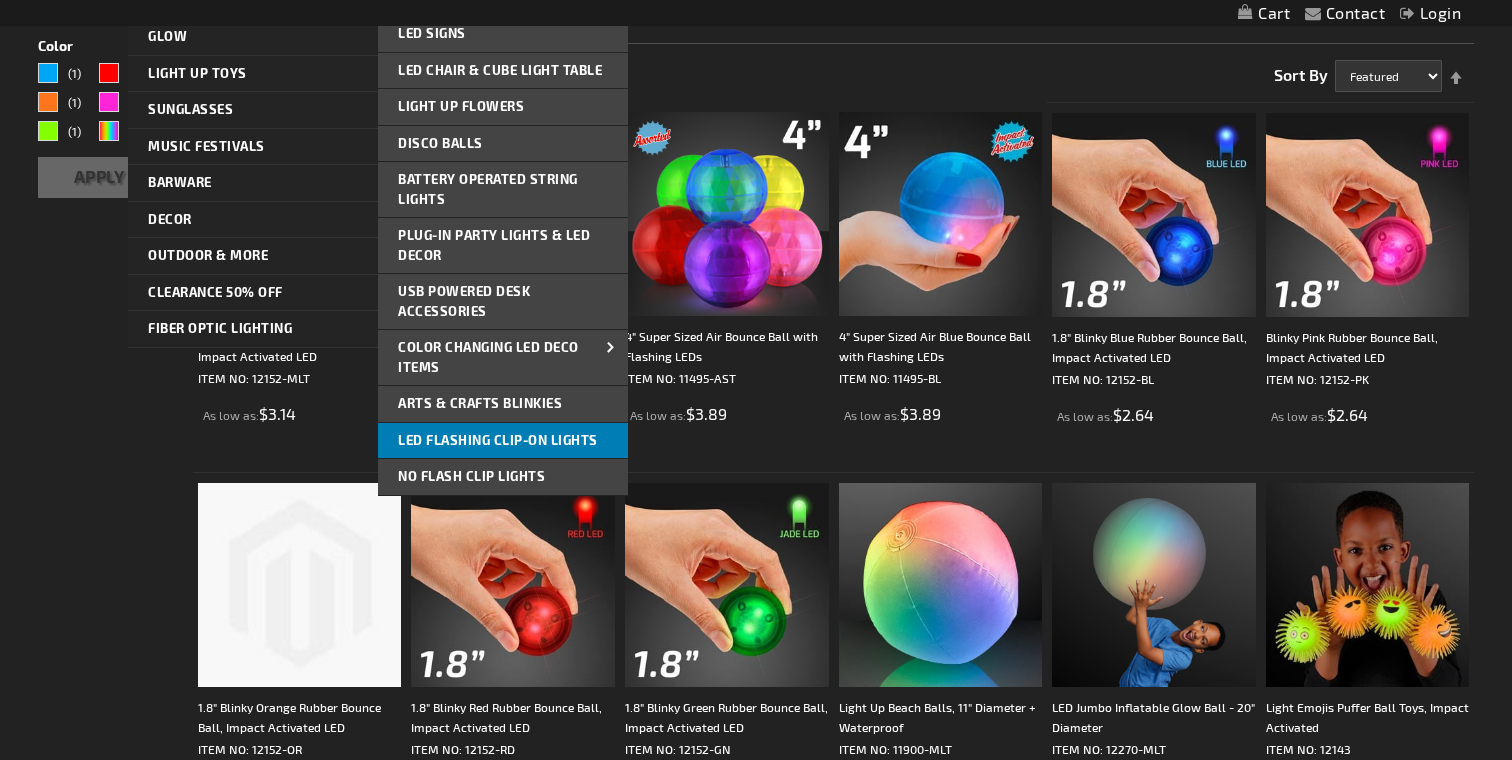 click on "LED Flashing Clip-On Lights" at bounding box center (503, 441) 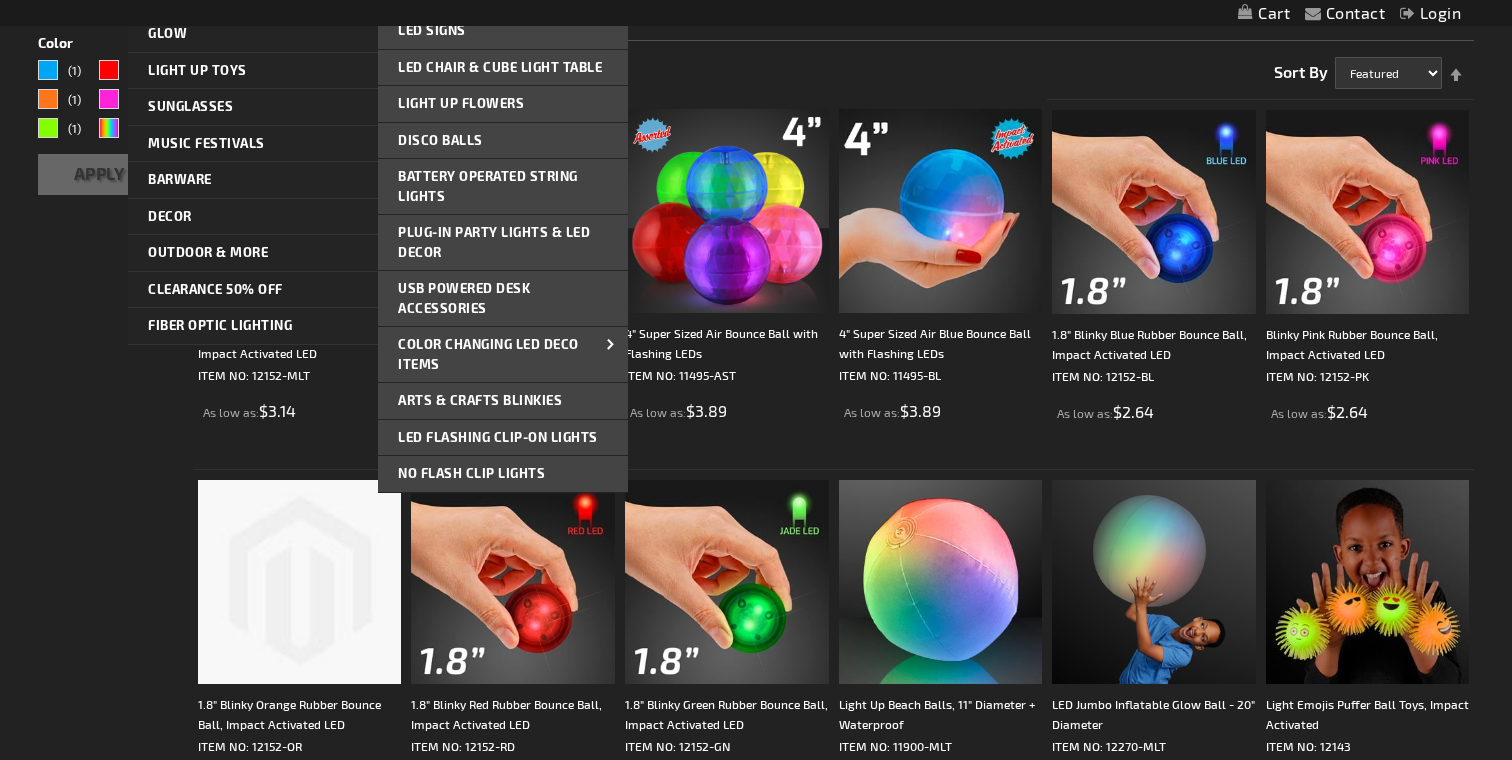scroll, scrollTop: 327, scrollLeft: 0, axis: vertical 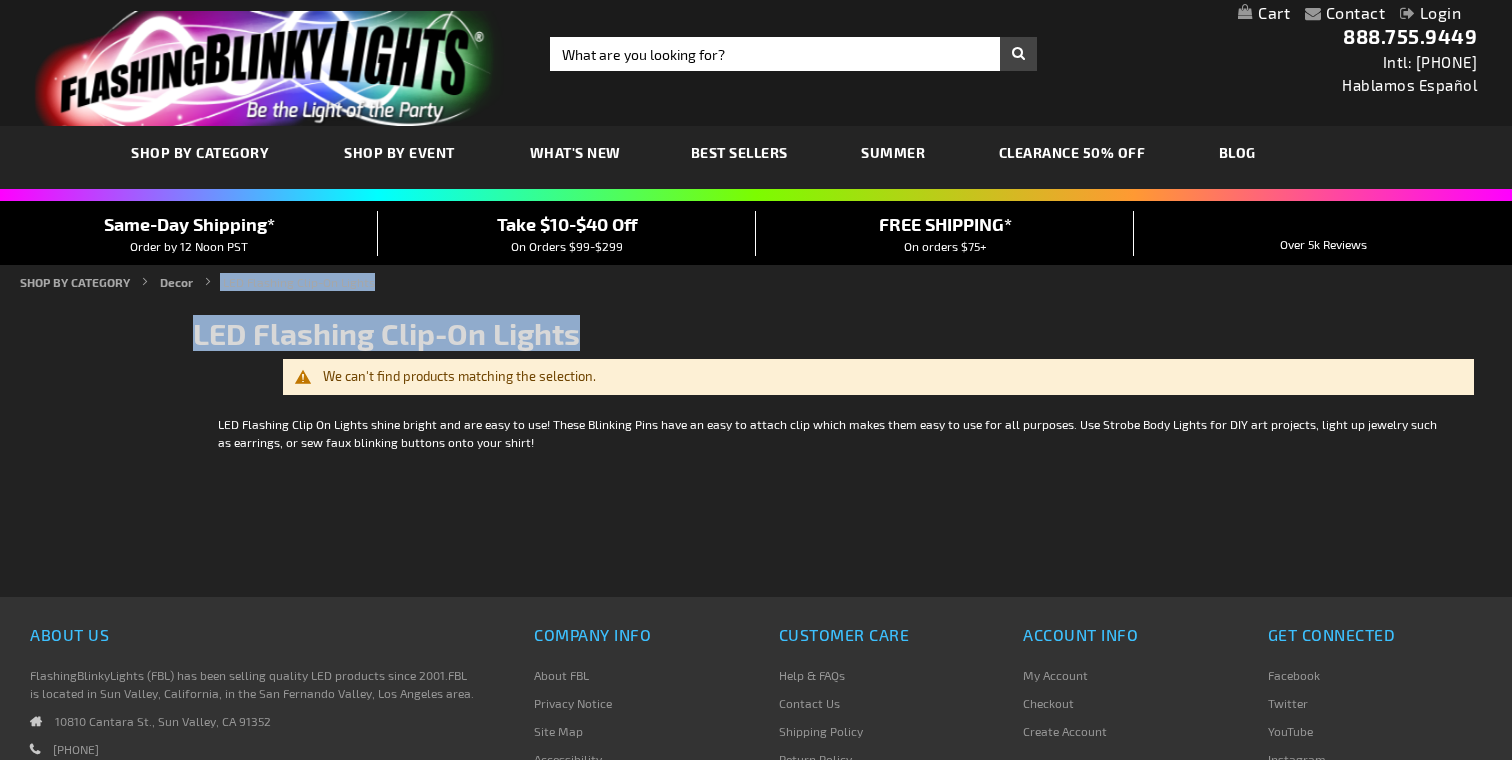 drag, startPoint x: 599, startPoint y: 337, endPoint x: 270, endPoint y: 321, distance: 329.38882 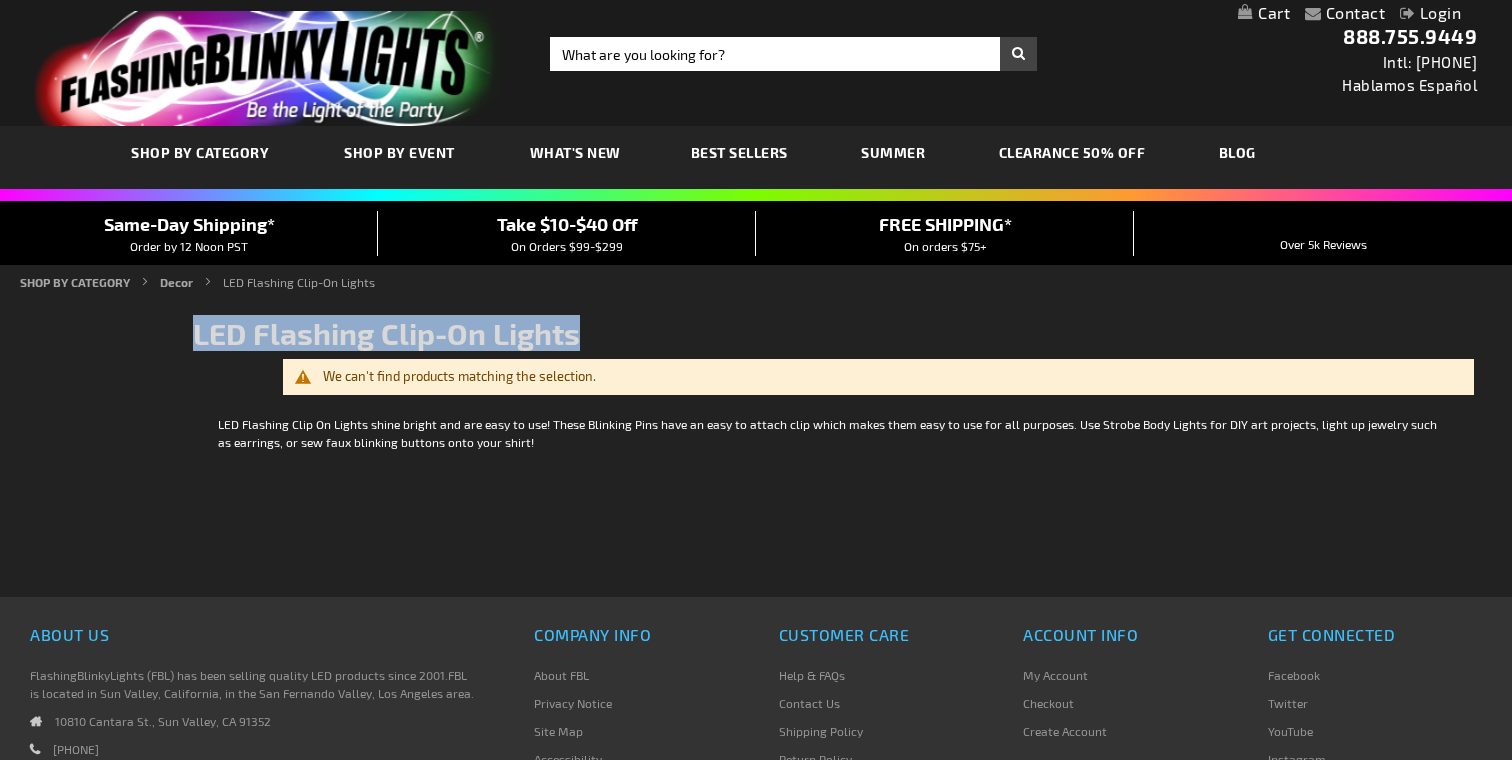 drag, startPoint x: 588, startPoint y: 334, endPoint x: 179, endPoint y: 327, distance: 409.0599 